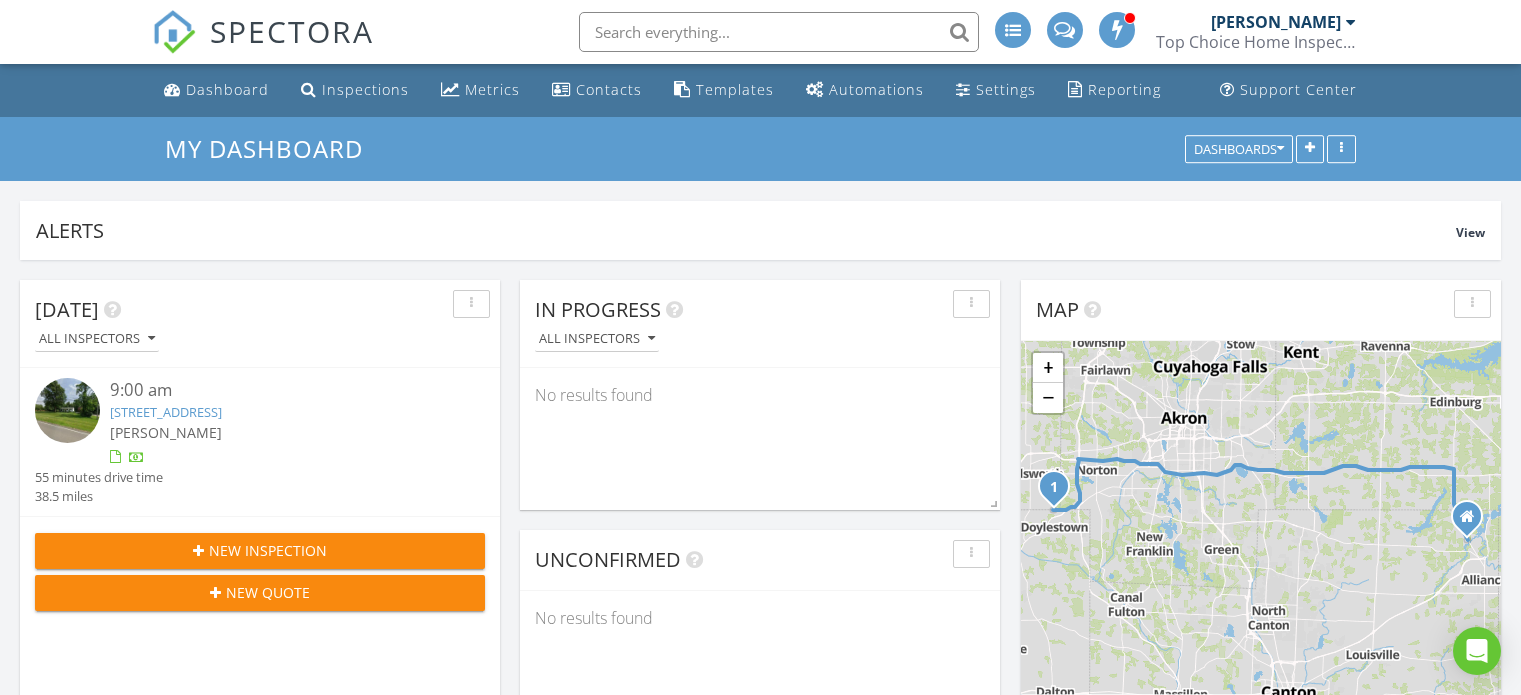 scroll, scrollTop: 0, scrollLeft: 0, axis: both 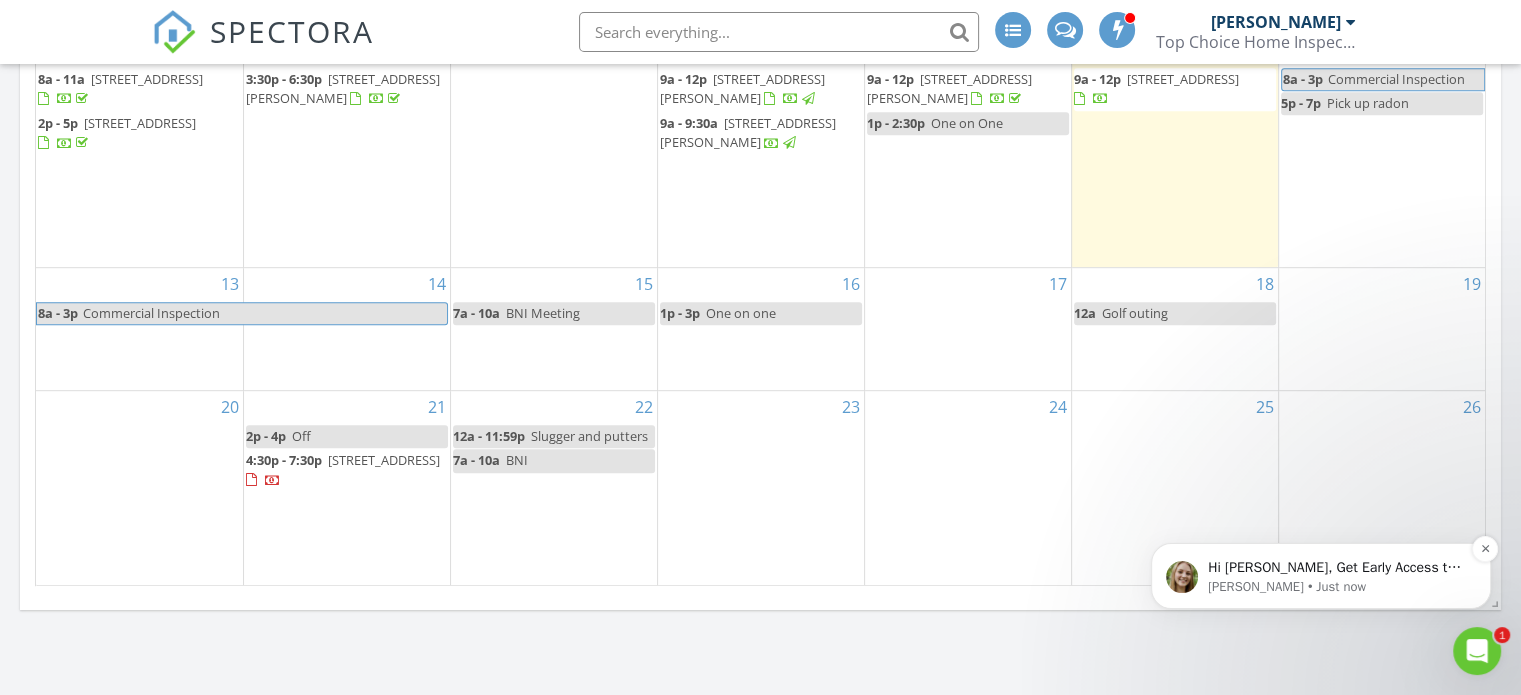click on "Hi Todd, Get Early Access to New Report Writing Features &amp; Updates Want to be the first to try Spectora’s latest updates? Join our early access group and be the first to use new features before they’re released. Features and updates coming soon that you will get early access to include: Update: The upgraded Rapid Fire Camera, New: Photo preview before adding images to a report, New: The .5 camera lens" at bounding box center [1337, 568] 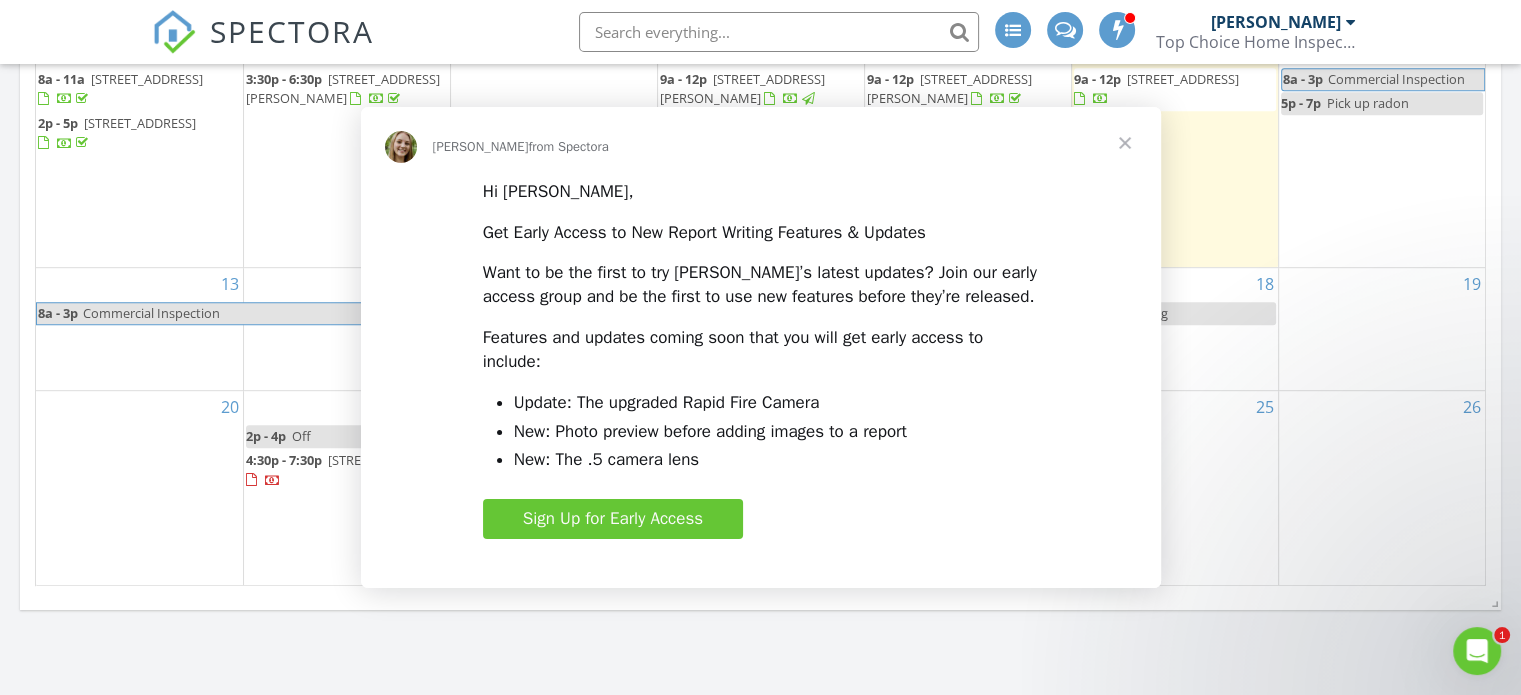scroll, scrollTop: 0, scrollLeft: 0, axis: both 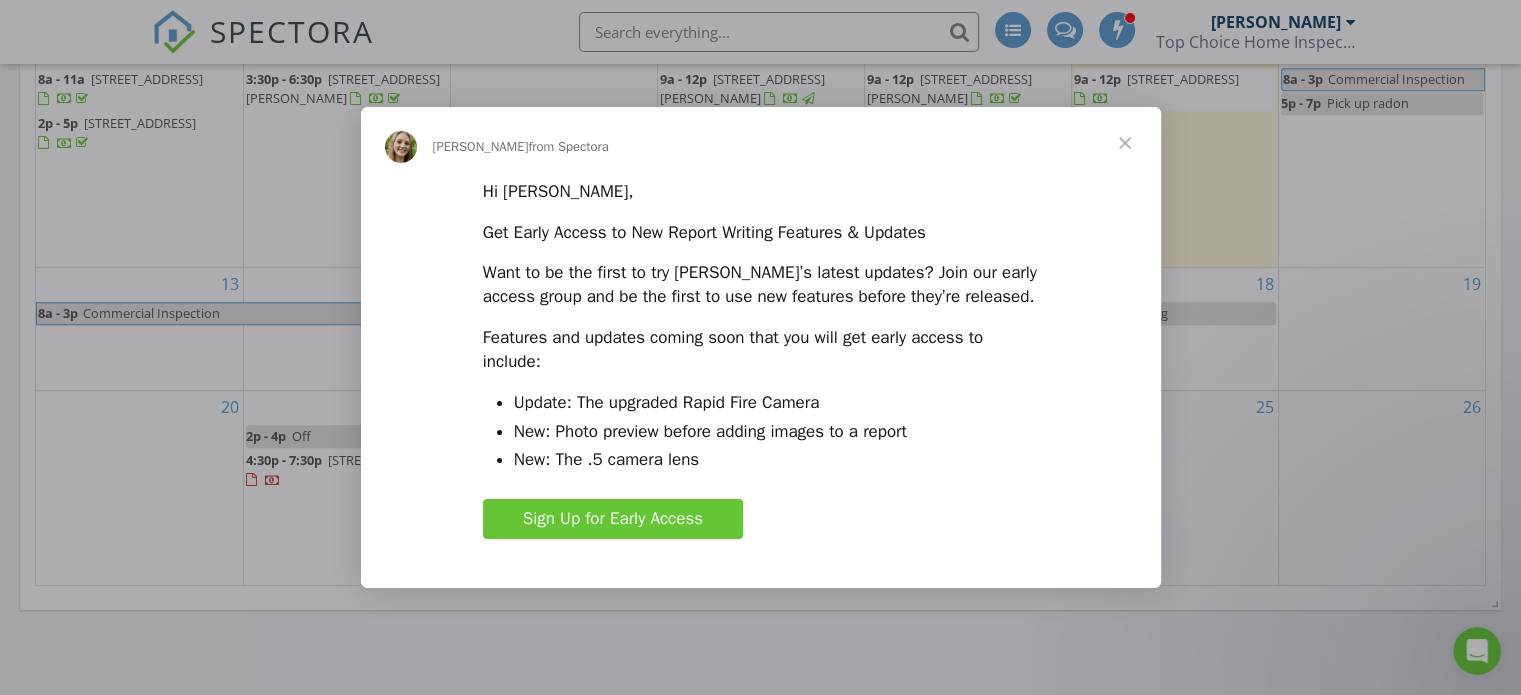 click on "Sign Up for Early Access" at bounding box center [613, 518] 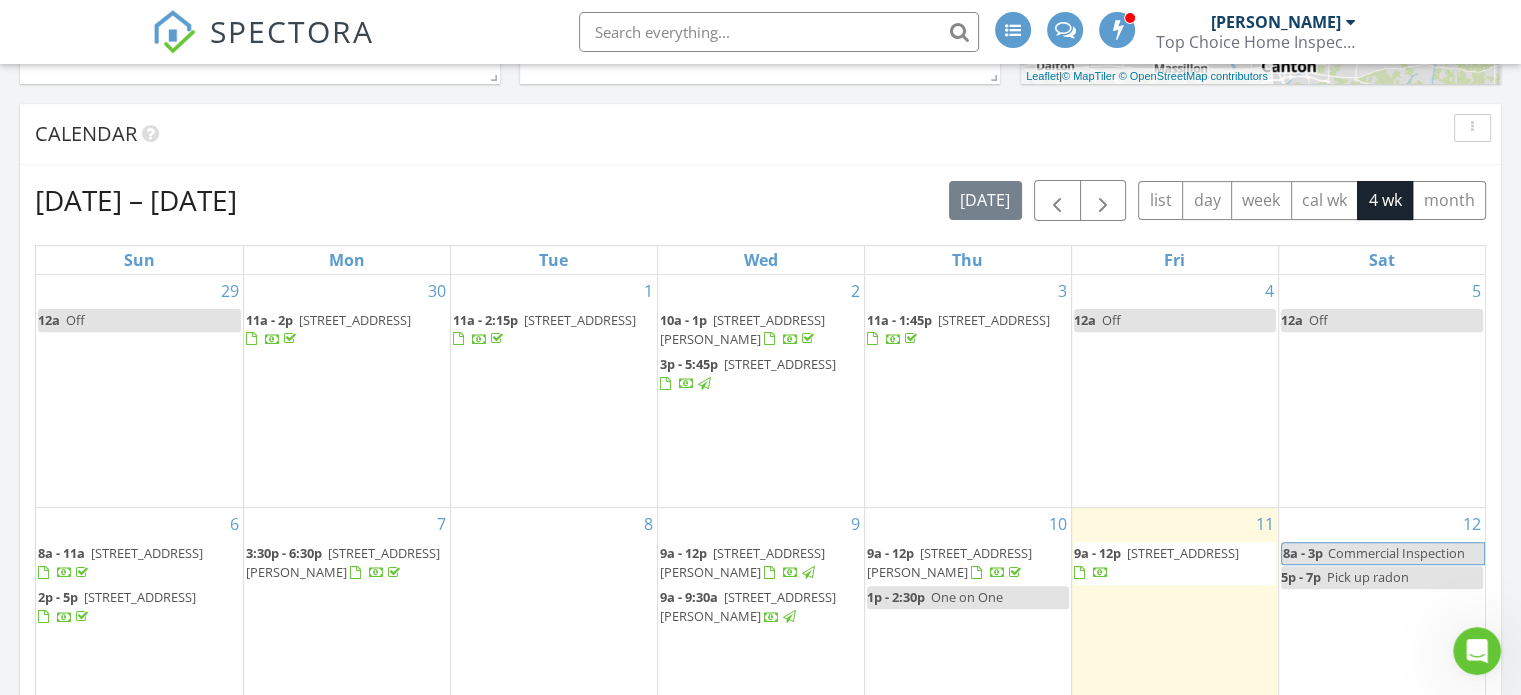 scroll, scrollTop: 600, scrollLeft: 0, axis: vertical 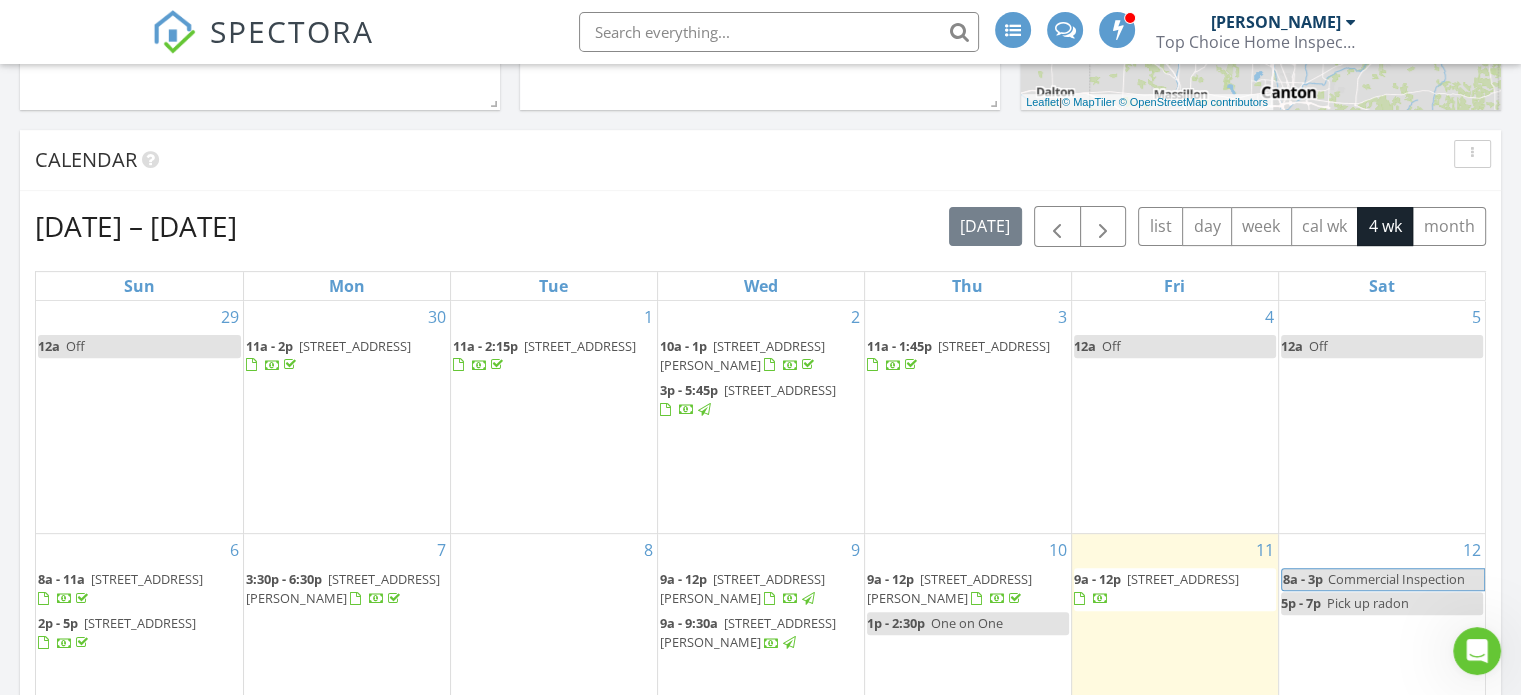 click on "254 Eastern Rd, Doylestown 44230" at bounding box center [1183, 579] 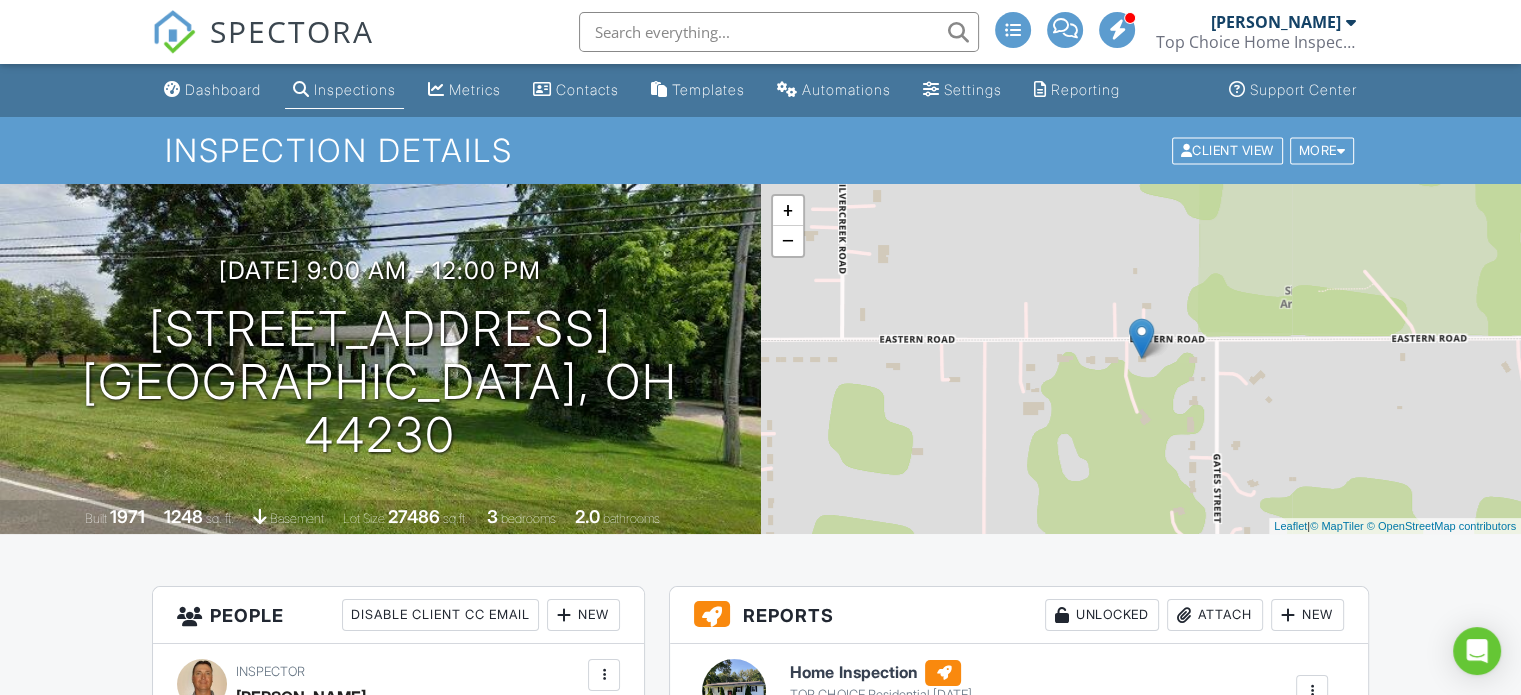 scroll, scrollTop: 0, scrollLeft: 0, axis: both 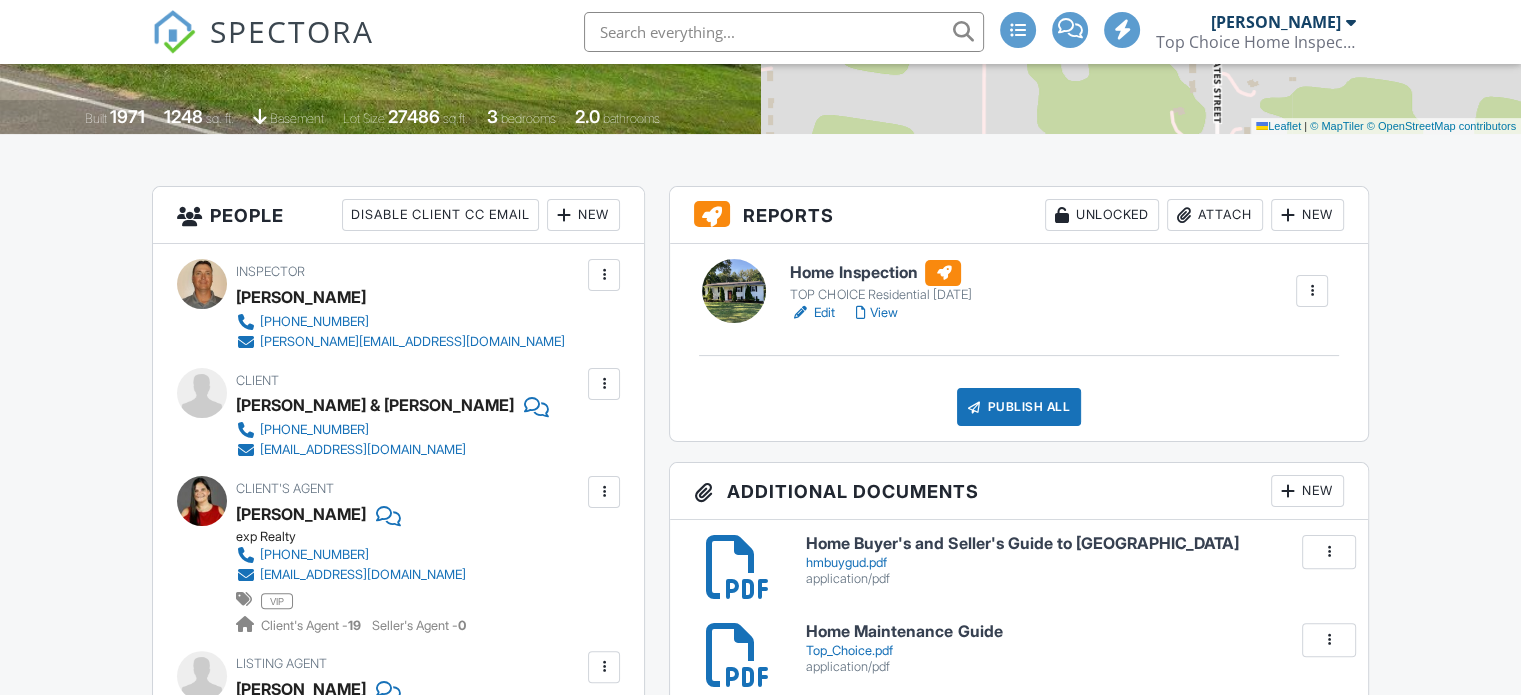 click on "View" at bounding box center (876, 313) 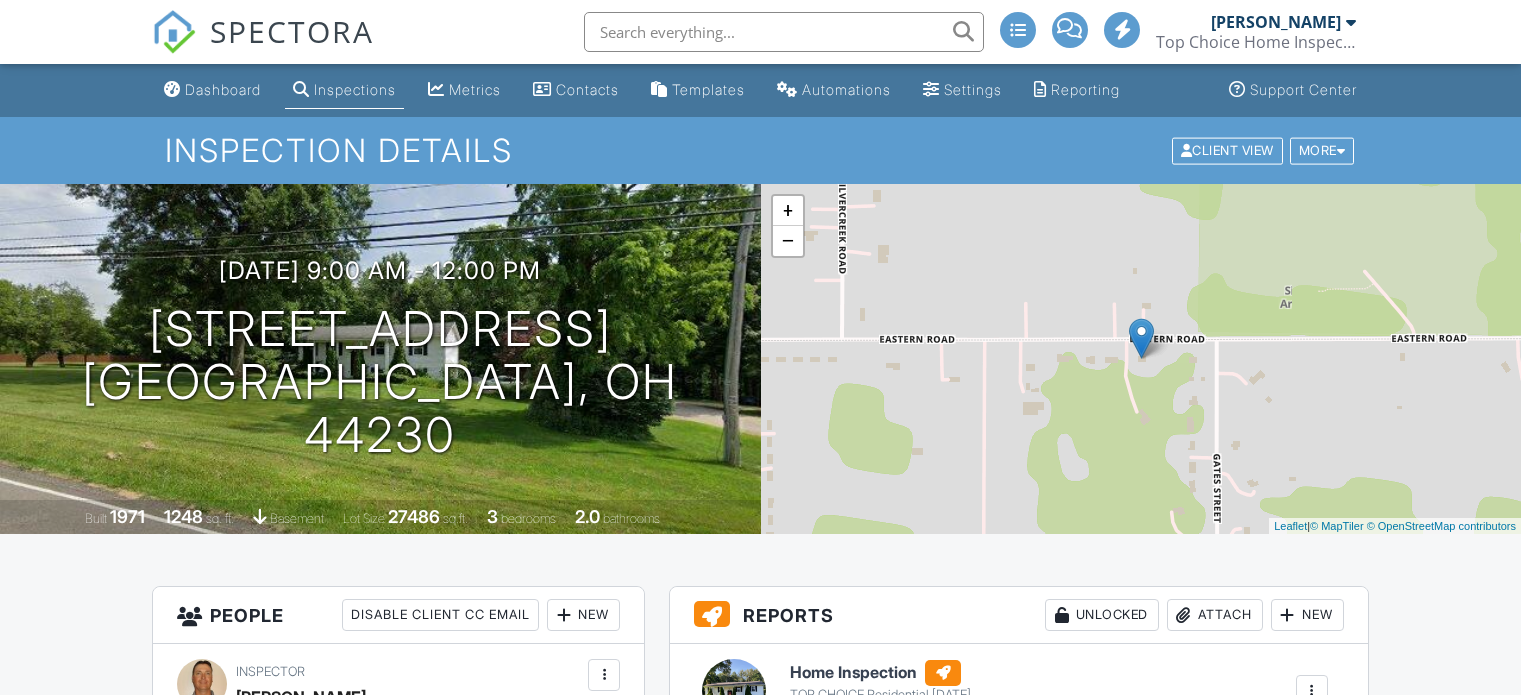 scroll, scrollTop: 1, scrollLeft: 0, axis: vertical 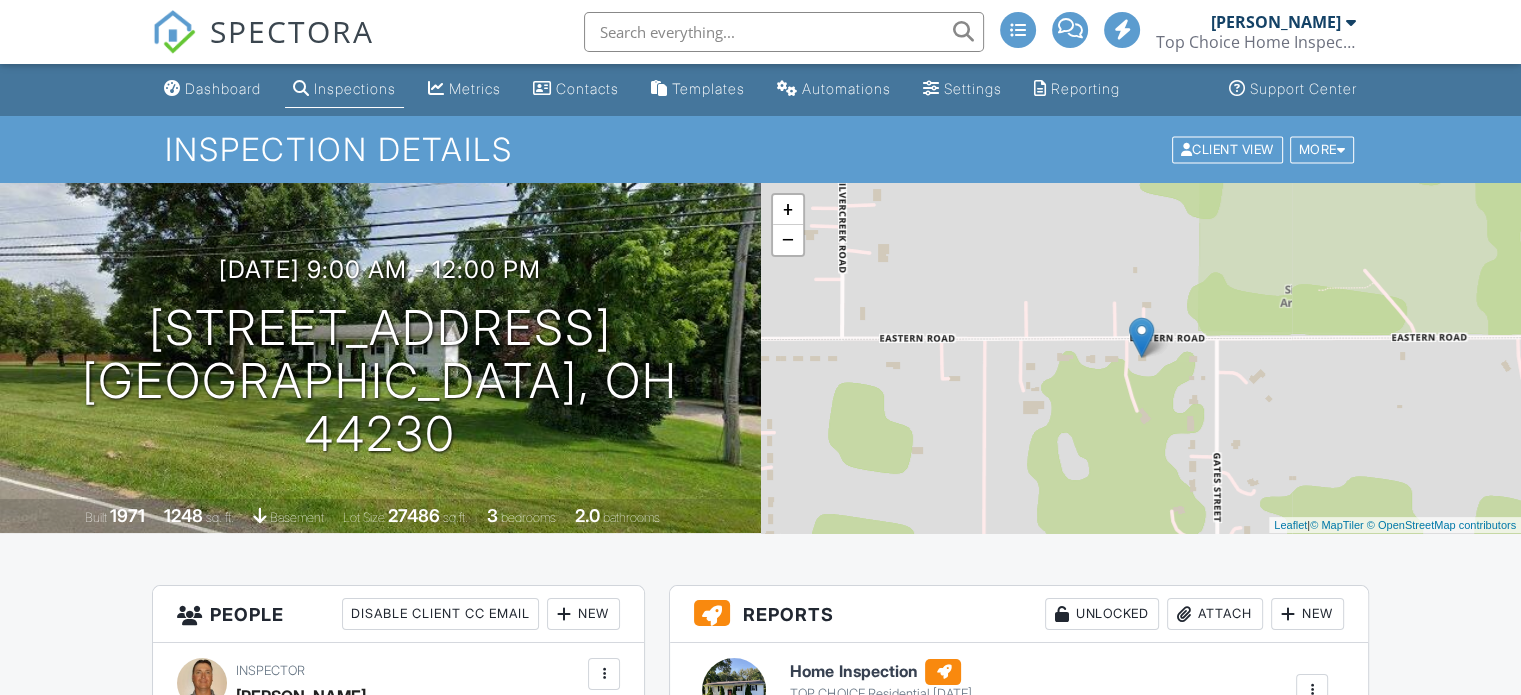 click on "[DATE]  9:00 am
- 12:00 pm
[STREET_ADDRESS]
[GEOGRAPHIC_DATA], OH 44230
Built
1971
1248
sq. ft.
basement
Lot Size
27486
sq.ft.
3
bedrooms
2.0
bathrooms" at bounding box center [380, 358] 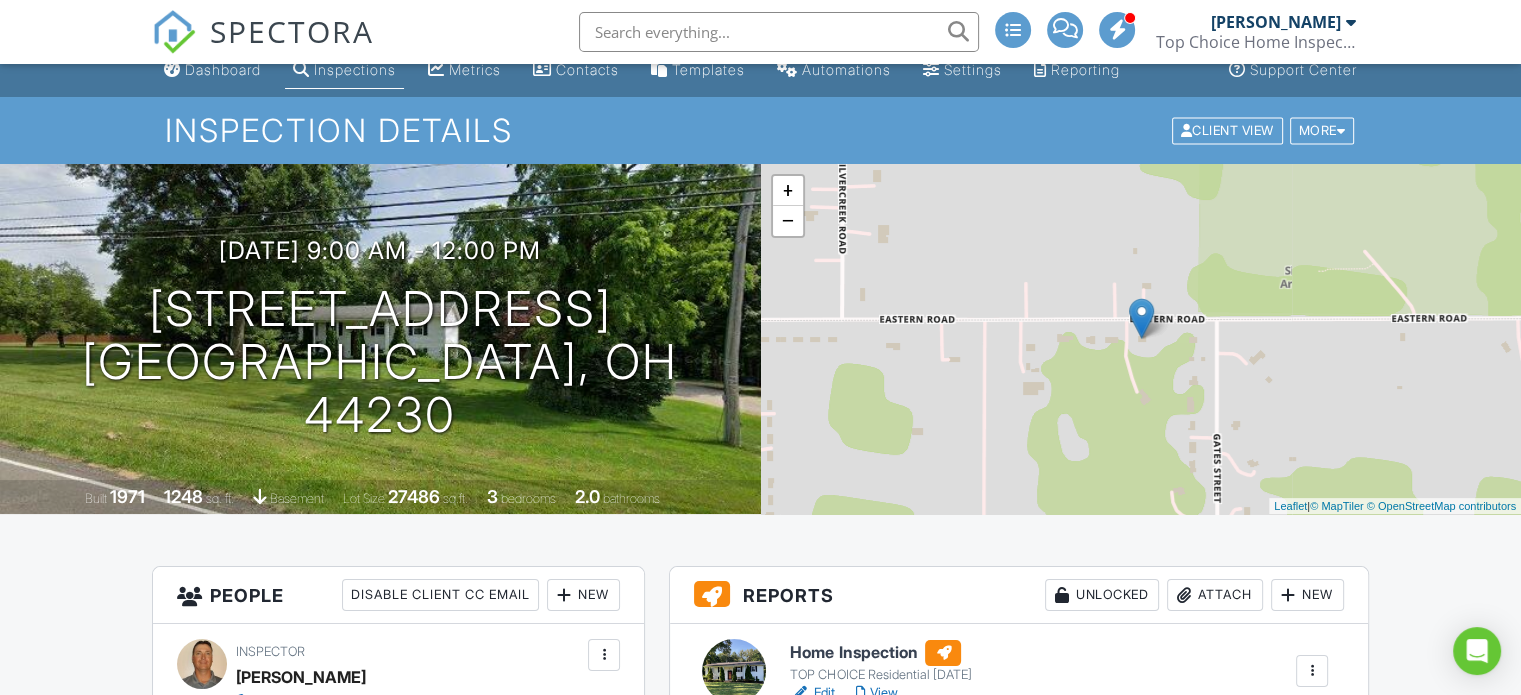 scroll, scrollTop: 0, scrollLeft: 0, axis: both 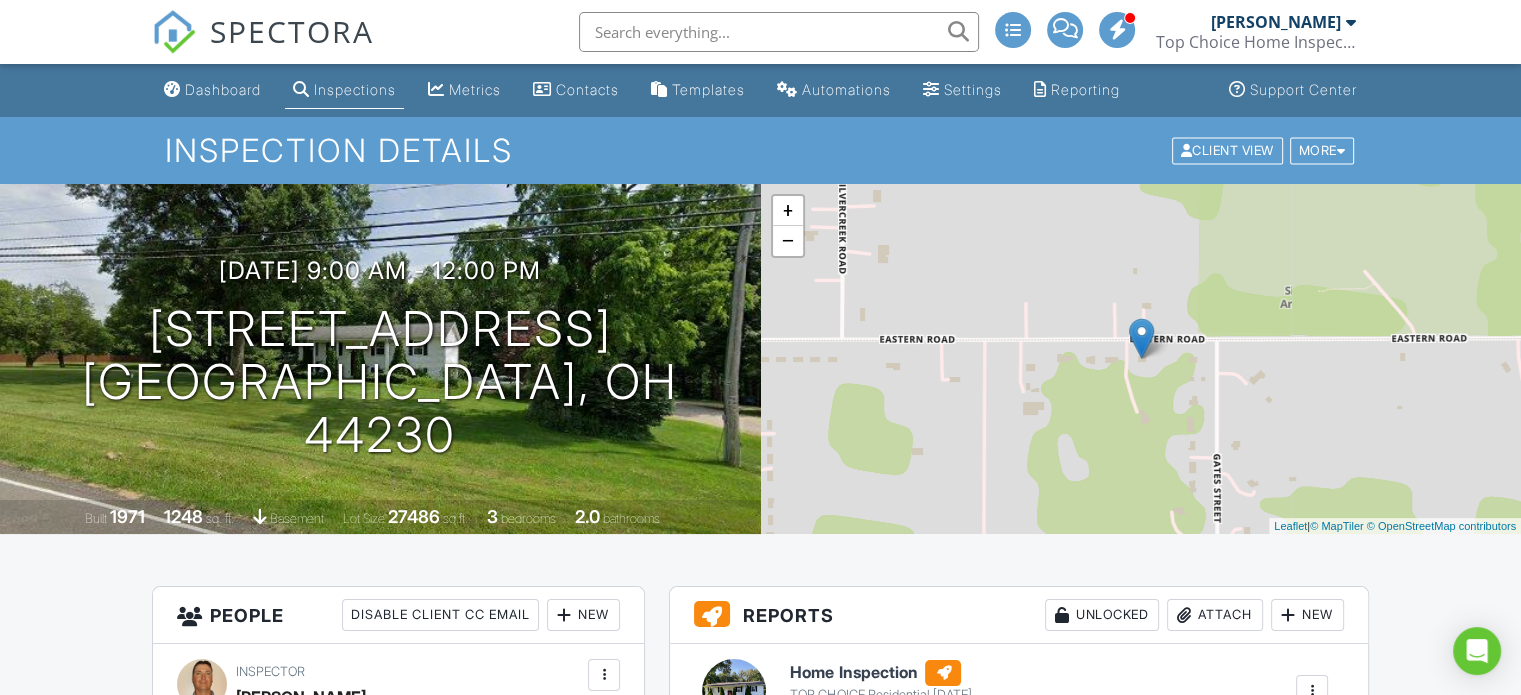 click on "07/11/2025  9:00 am
- 12:00 pm
254 Eastern Rd
Doylestown, OH 44230" at bounding box center (380, 359) 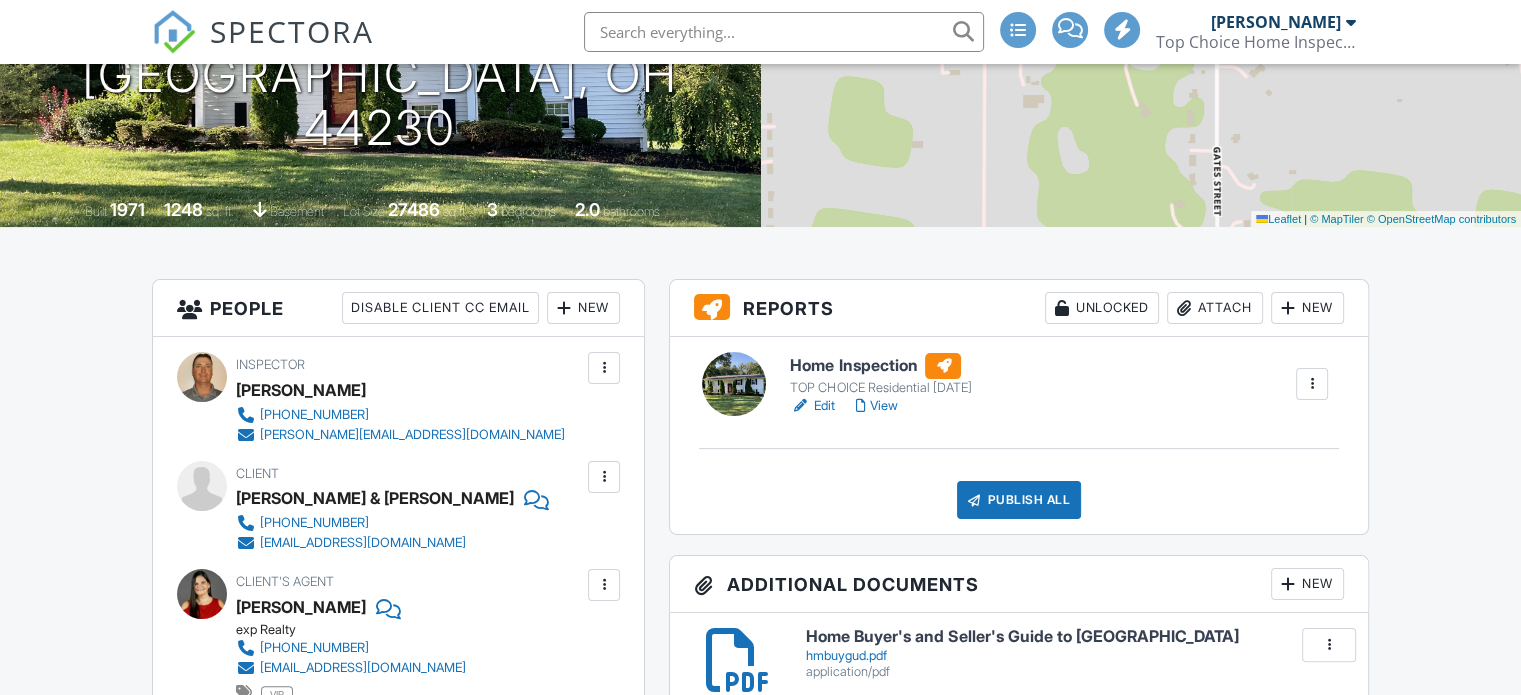 scroll, scrollTop: 400, scrollLeft: 0, axis: vertical 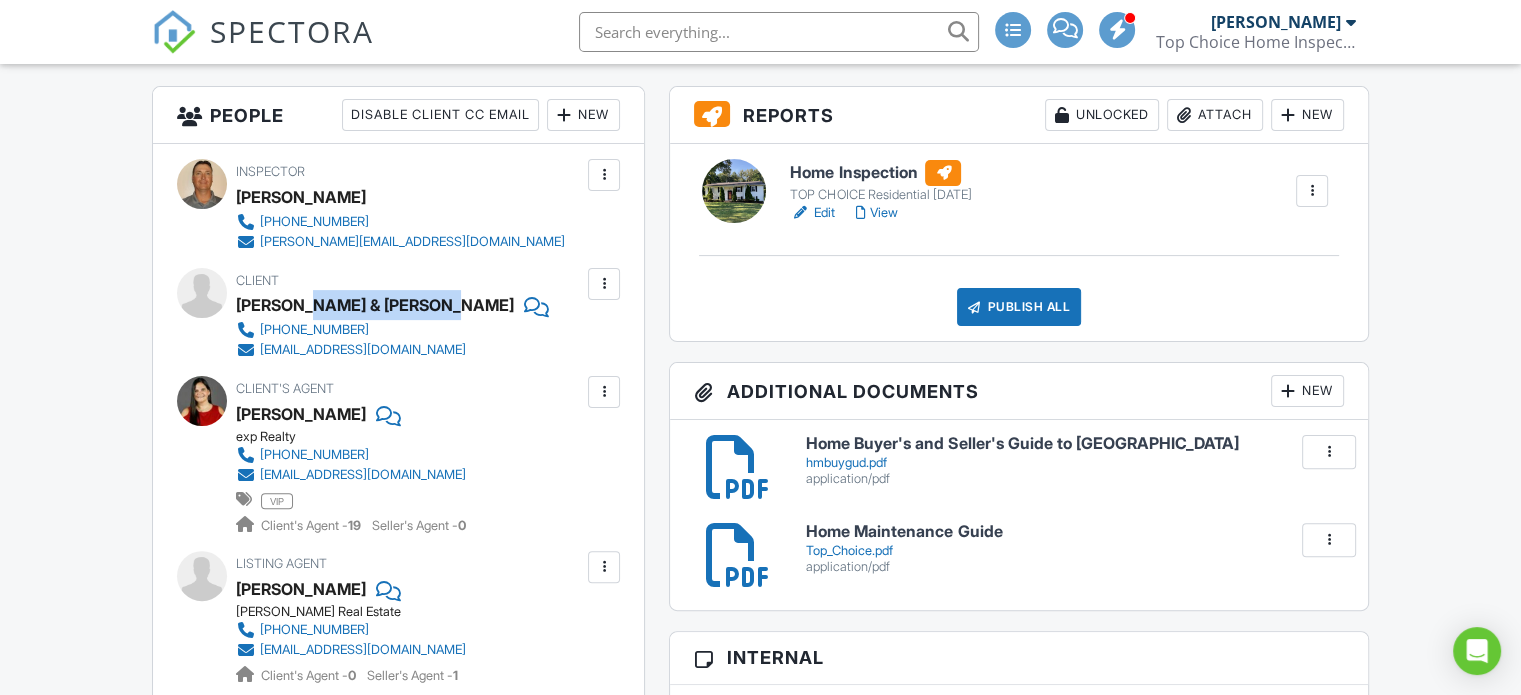 drag, startPoint x: 417, startPoint y: 303, endPoint x: 300, endPoint y: 303, distance: 117 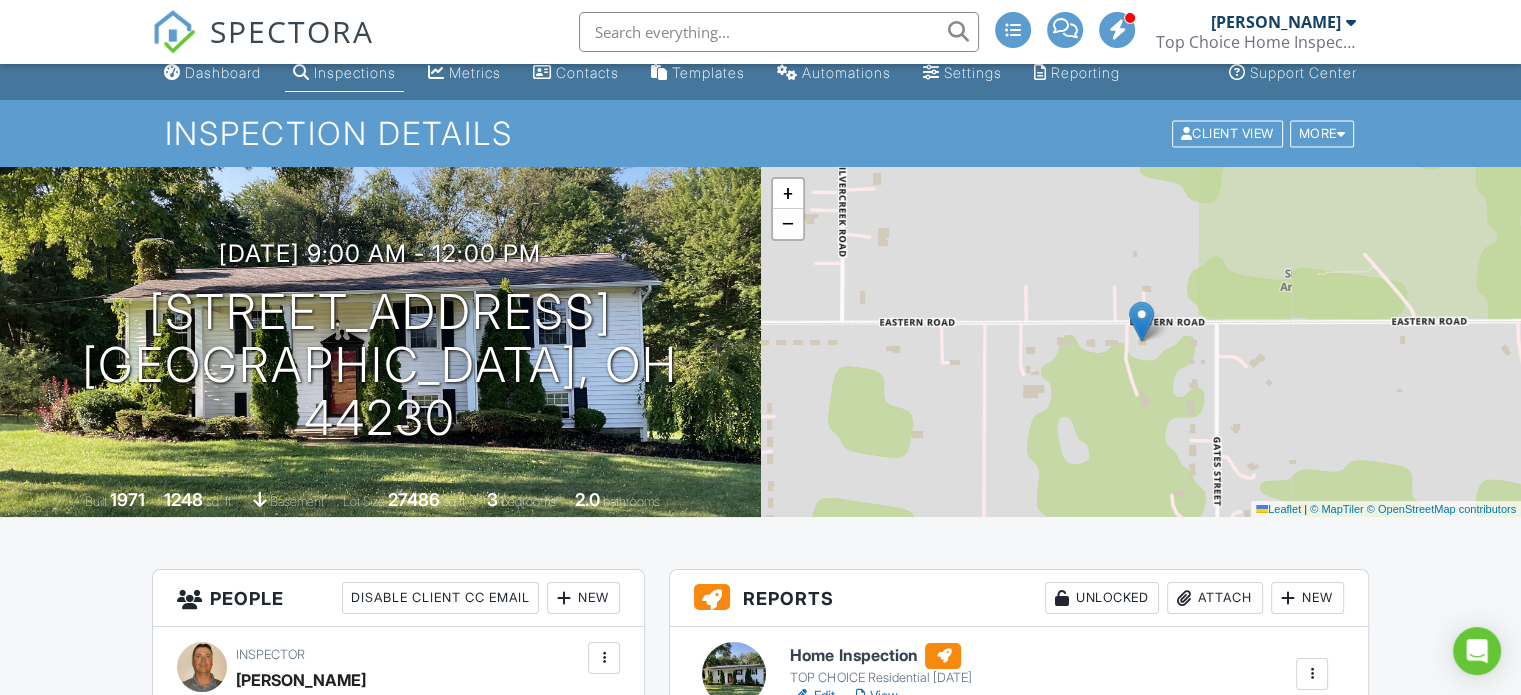 scroll, scrollTop: 0, scrollLeft: 0, axis: both 